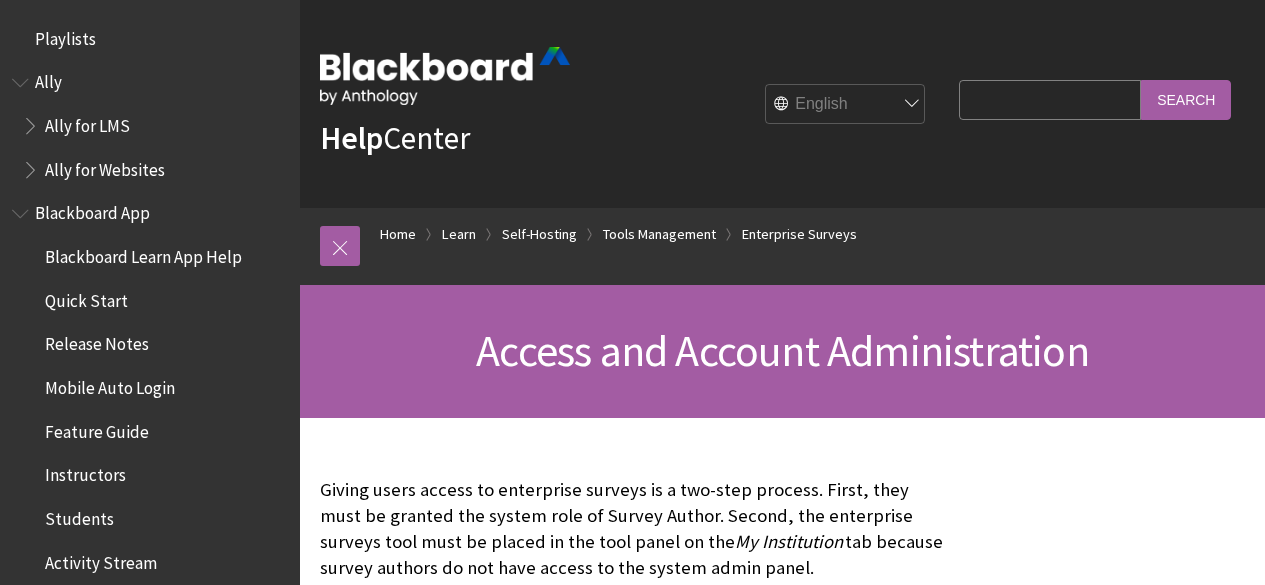 scroll, scrollTop: 200, scrollLeft: 0, axis: vertical 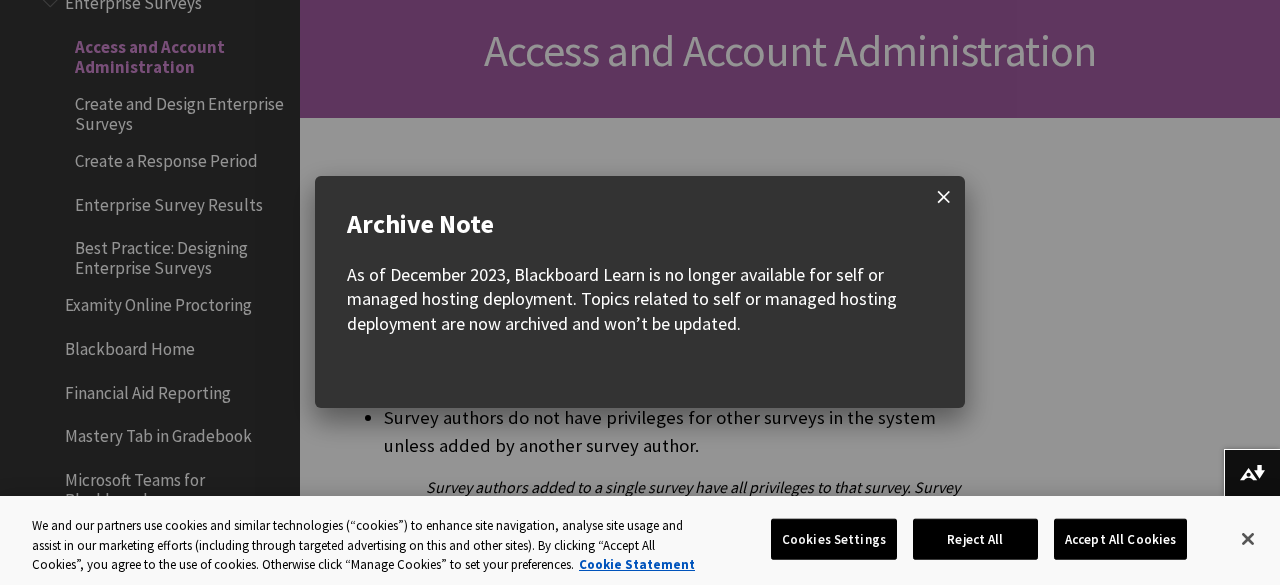 click at bounding box center (944, 197) 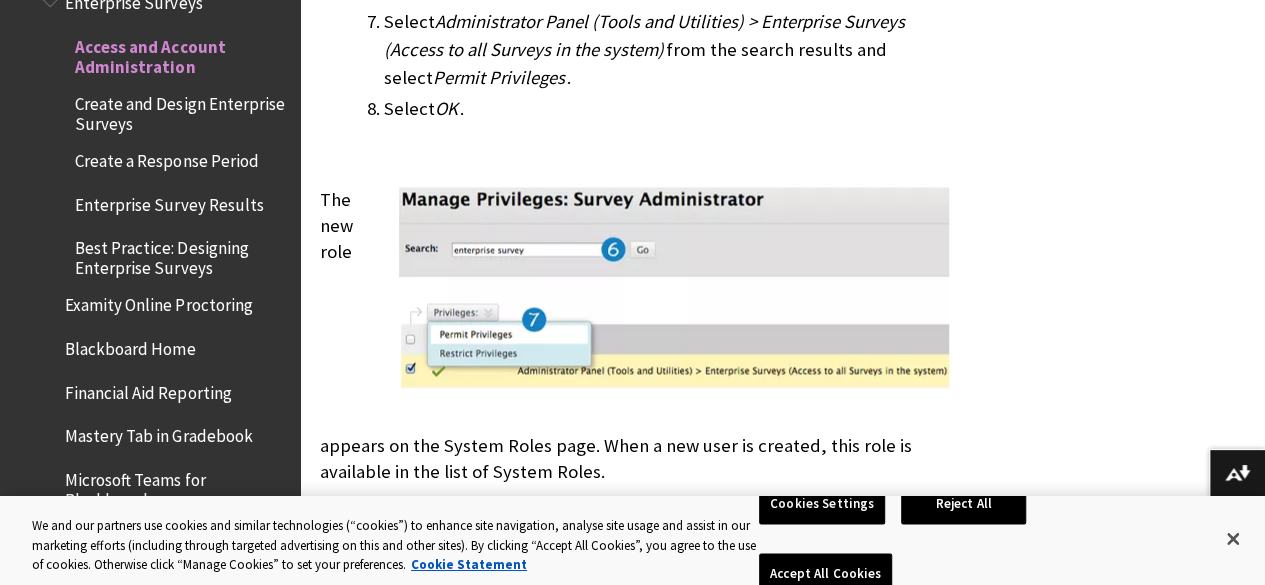 scroll, scrollTop: 1700, scrollLeft: 0, axis: vertical 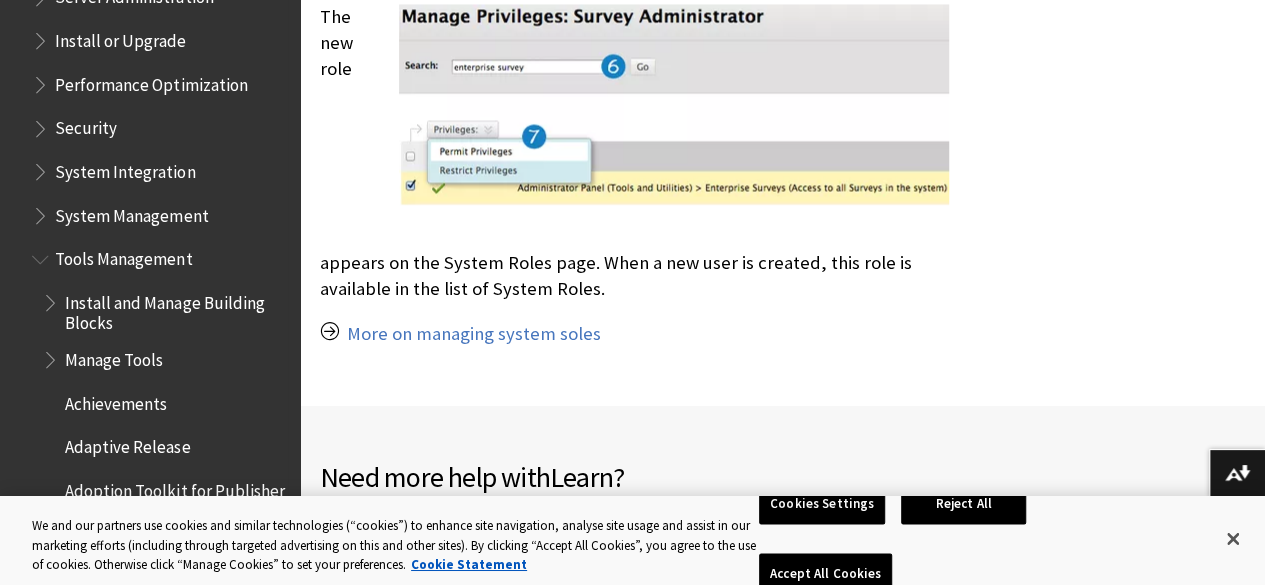 click on "Tools Management" at bounding box center (123, 256) 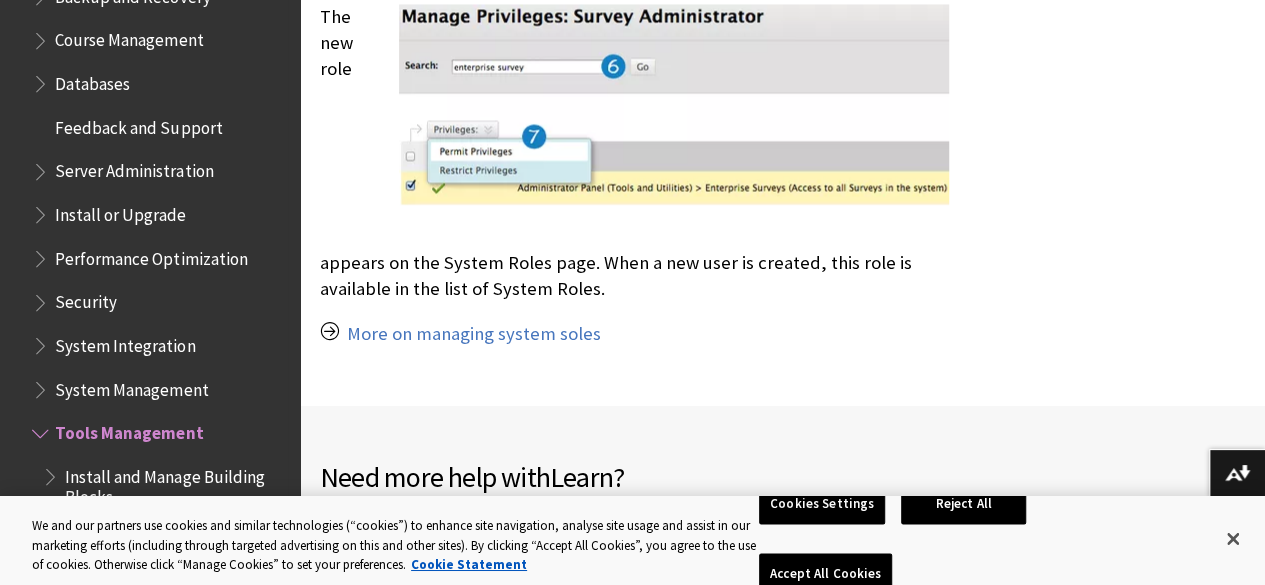scroll, scrollTop: 2313, scrollLeft: 0, axis: vertical 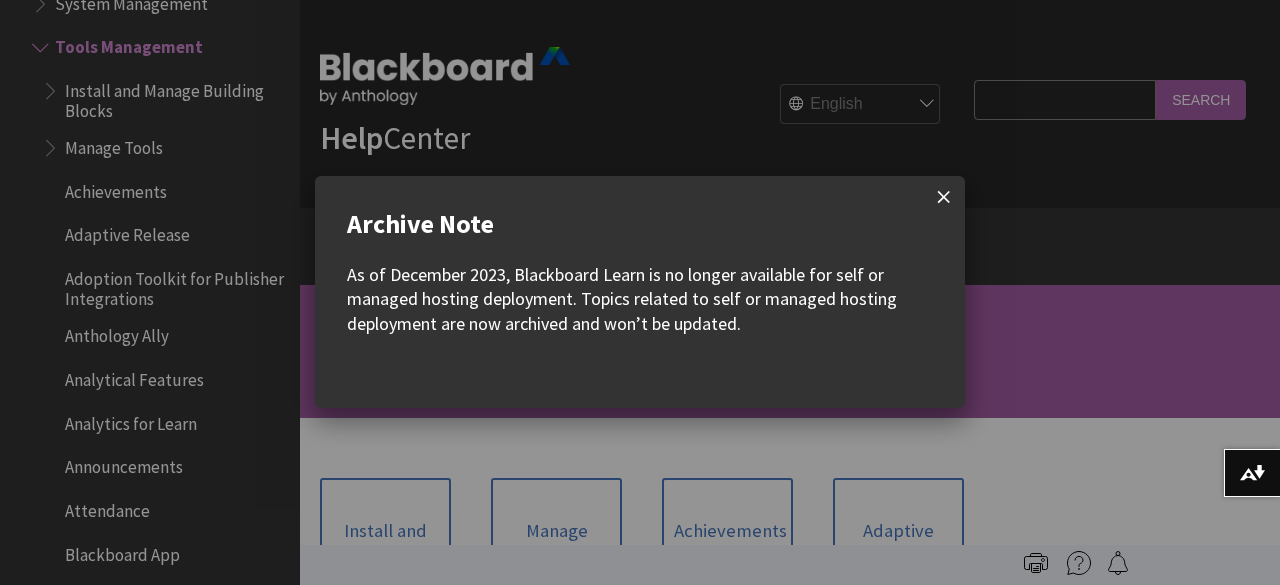 click at bounding box center [944, 197] 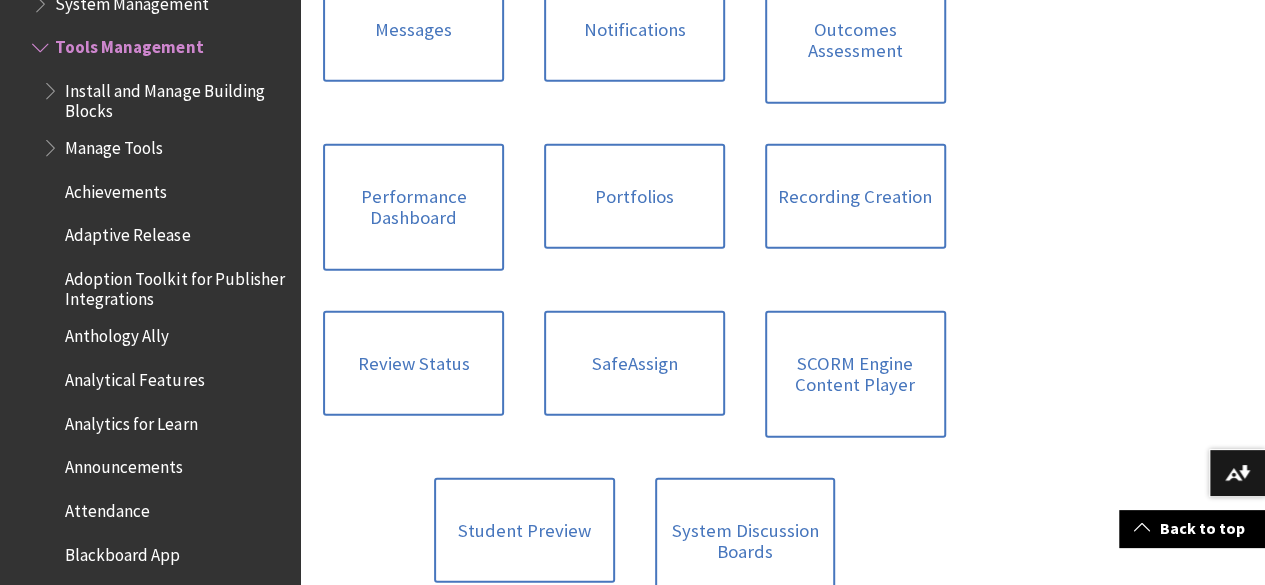 scroll, scrollTop: 2300, scrollLeft: 0, axis: vertical 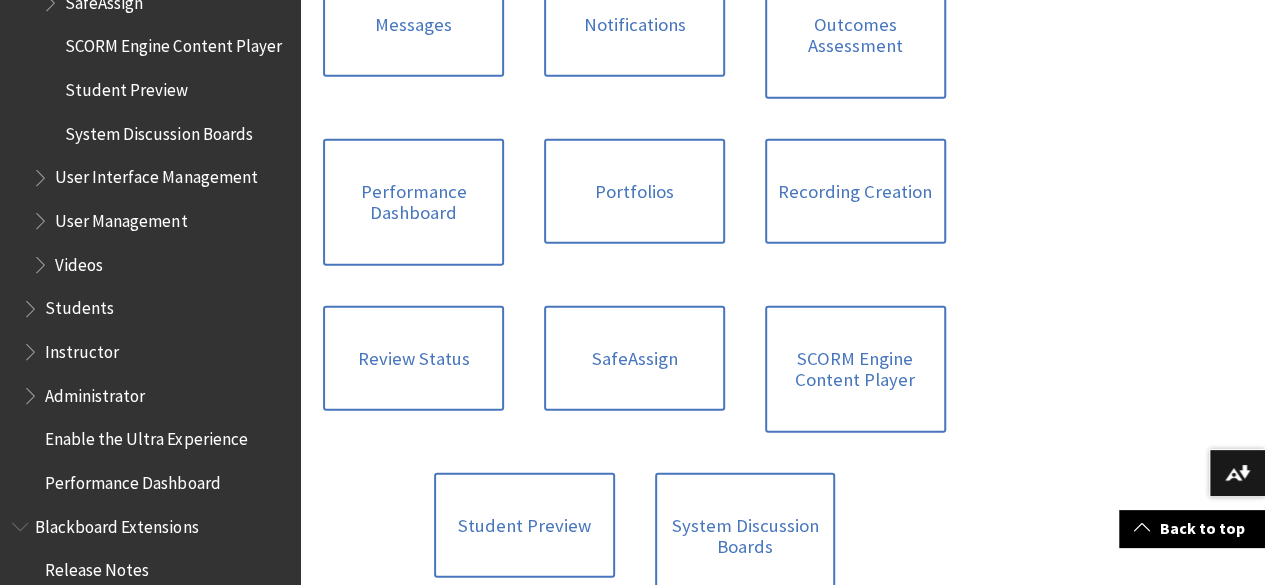click on "User Interface Management" at bounding box center [156, 174] 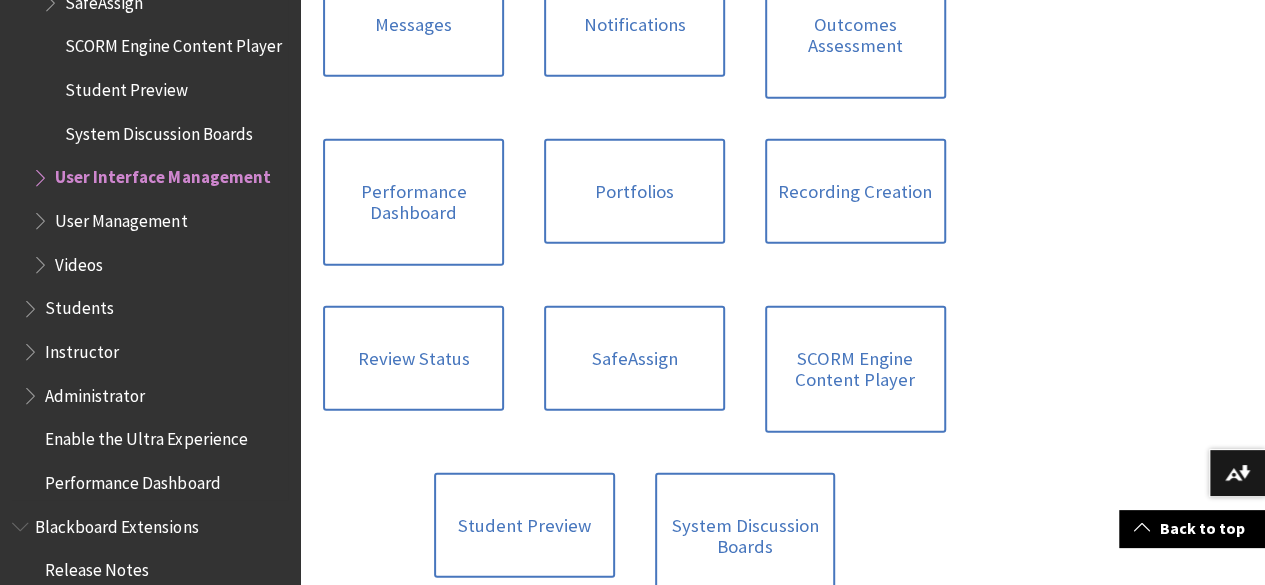 click at bounding box center [42, 173] 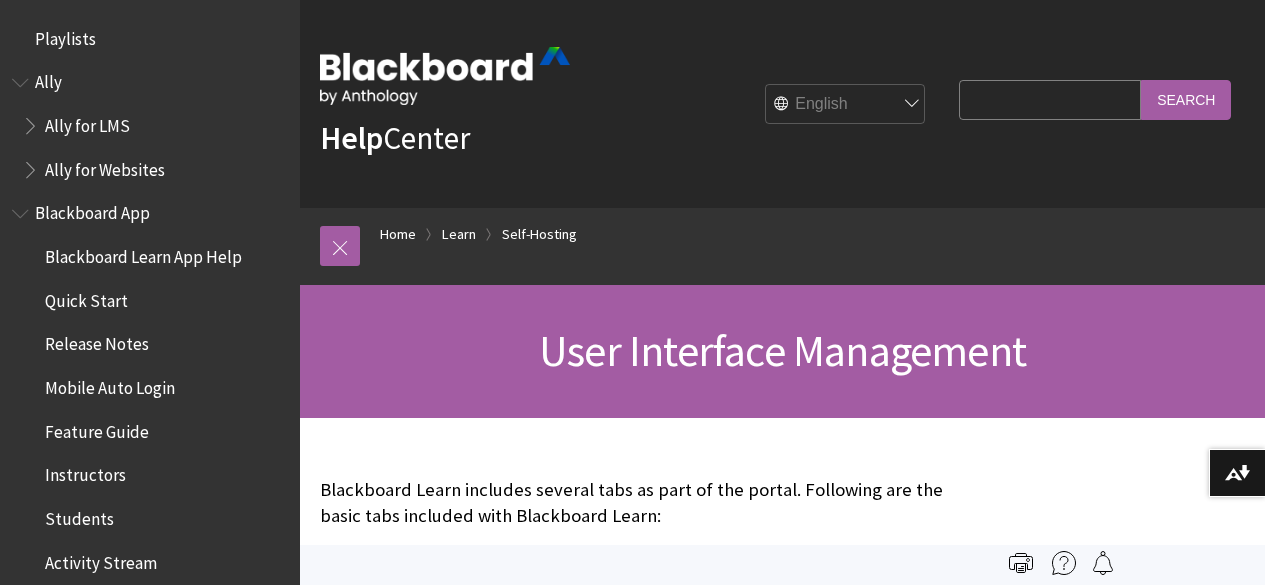scroll, scrollTop: 0, scrollLeft: 0, axis: both 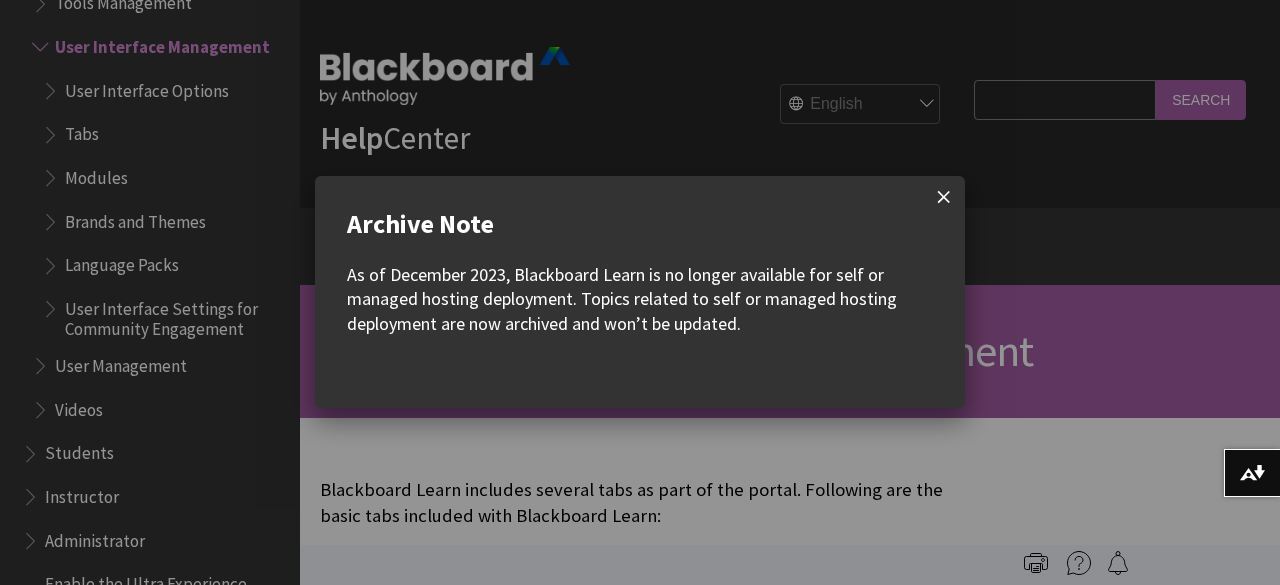 click at bounding box center (944, 197) 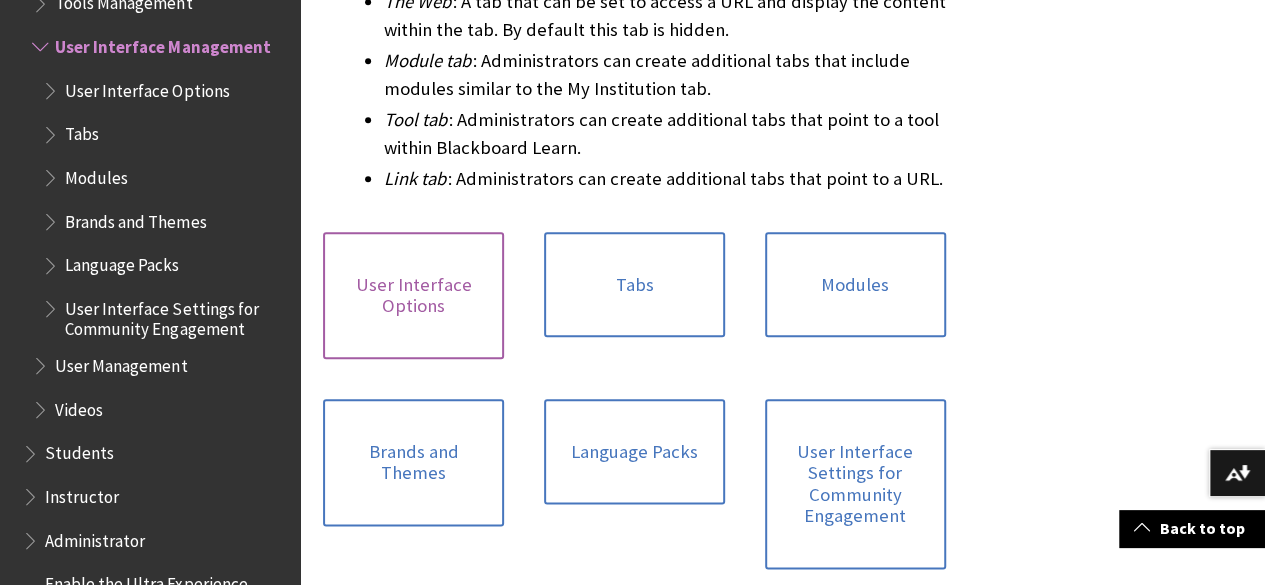 scroll, scrollTop: 1000, scrollLeft: 0, axis: vertical 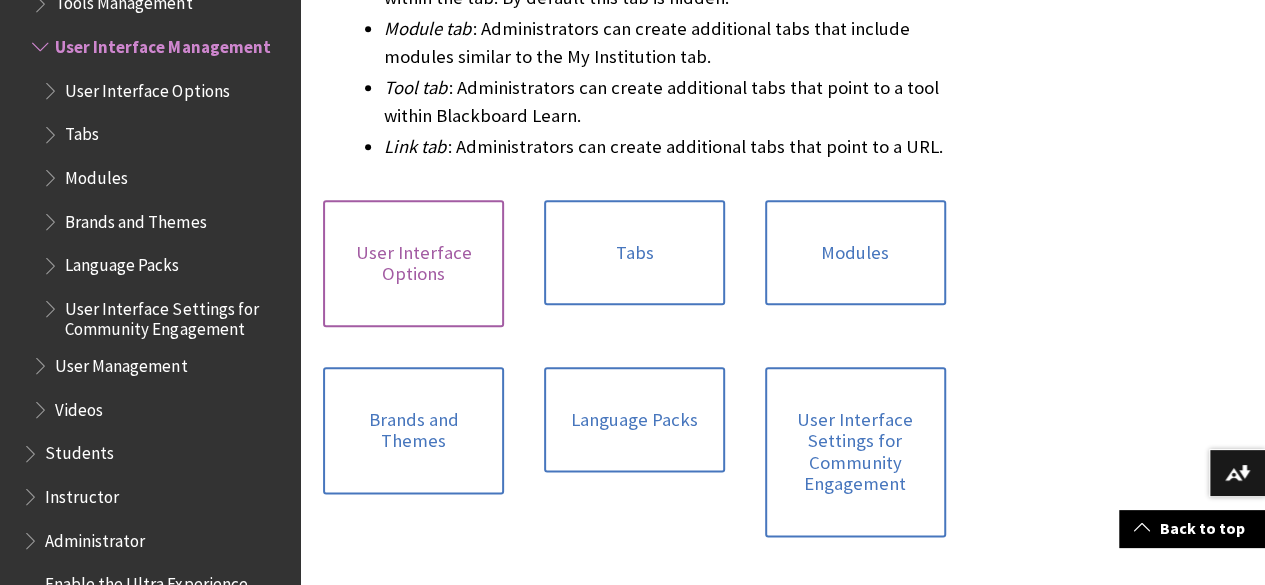 click on "User Interface Options" at bounding box center [413, 263] 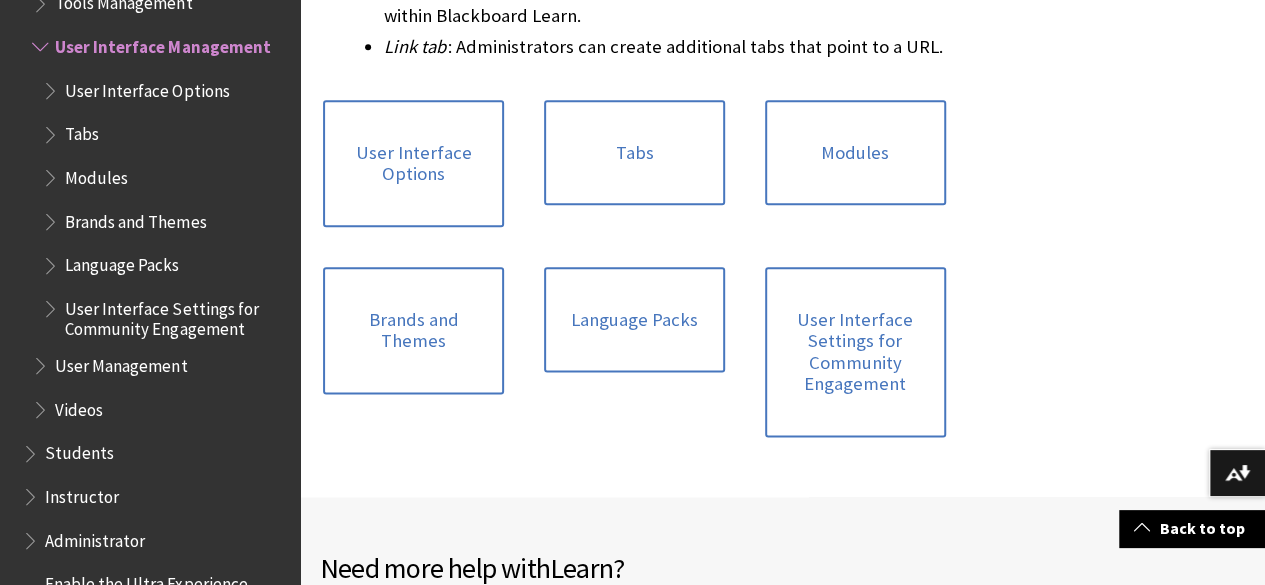 scroll, scrollTop: 1000, scrollLeft: 0, axis: vertical 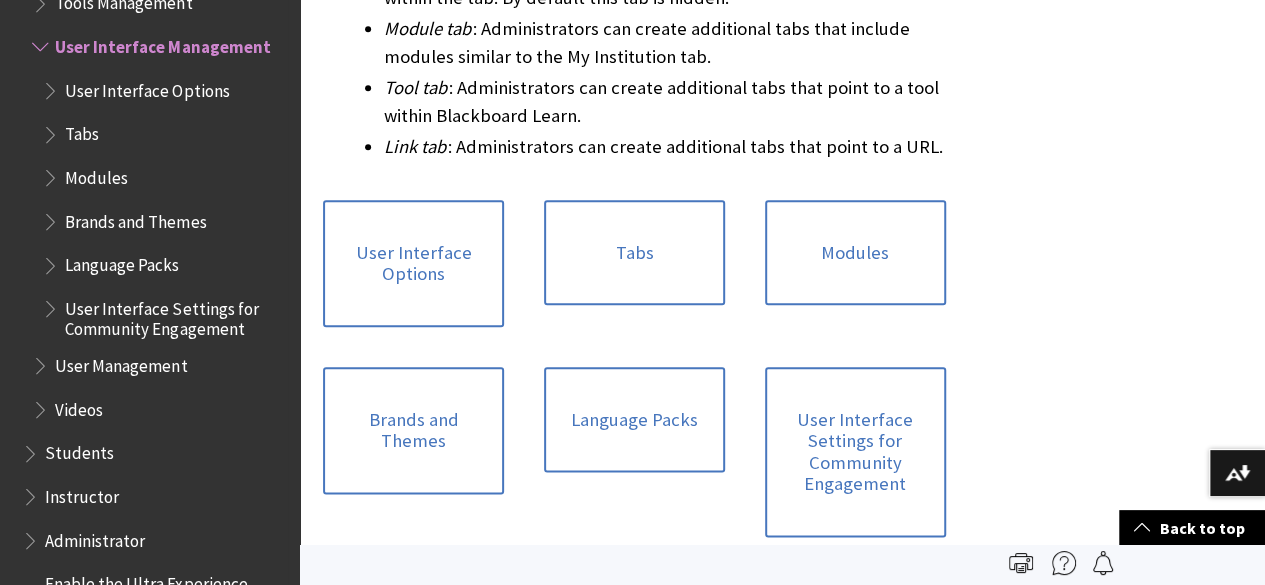 click on "Modules" at bounding box center (96, 174) 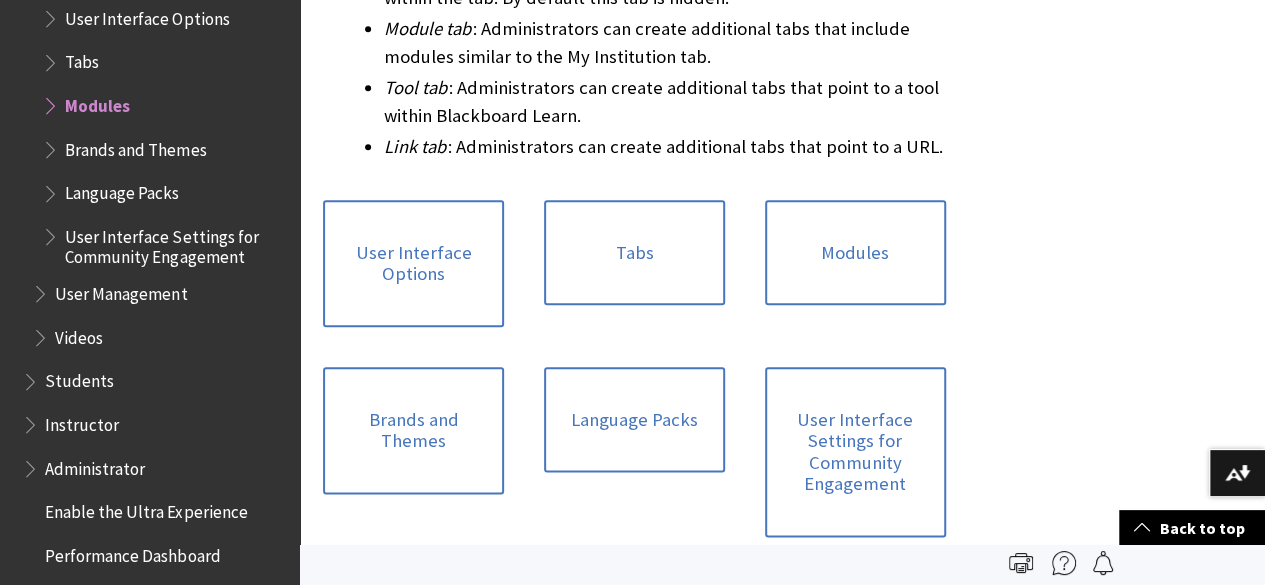 scroll, scrollTop: 2869, scrollLeft: 0, axis: vertical 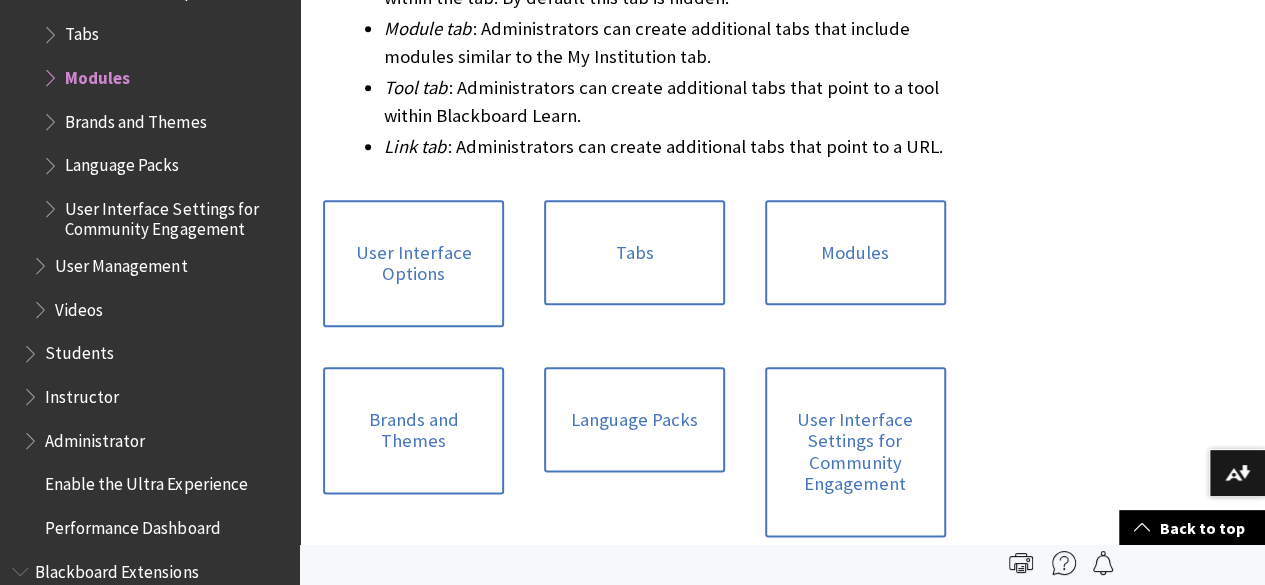 click on "Administrator" at bounding box center (95, 437) 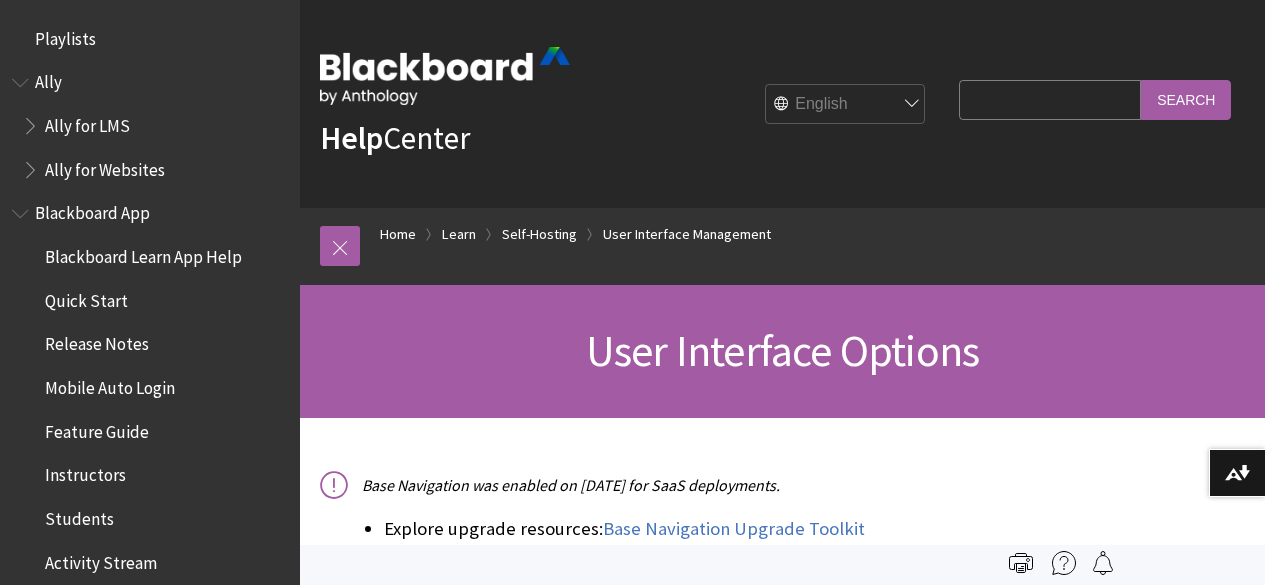 scroll, scrollTop: 100, scrollLeft: 0, axis: vertical 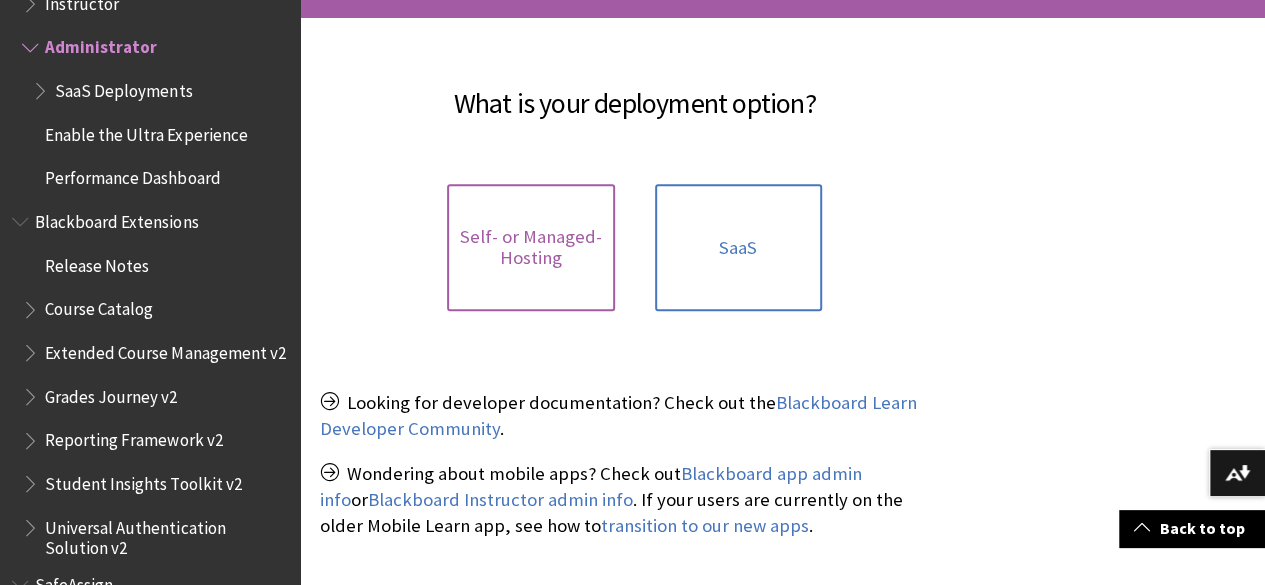 click on "Self- or Managed-Hosting" at bounding box center [531, 247] 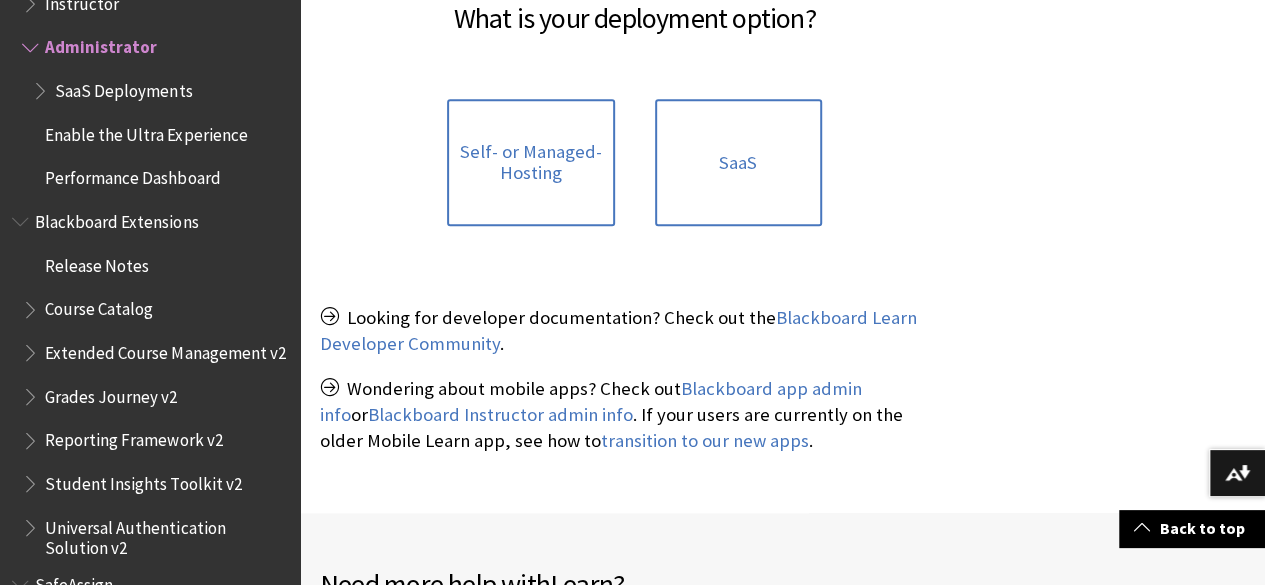 scroll, scrollTop: 300, scrollLeft: 0, axis: vertical 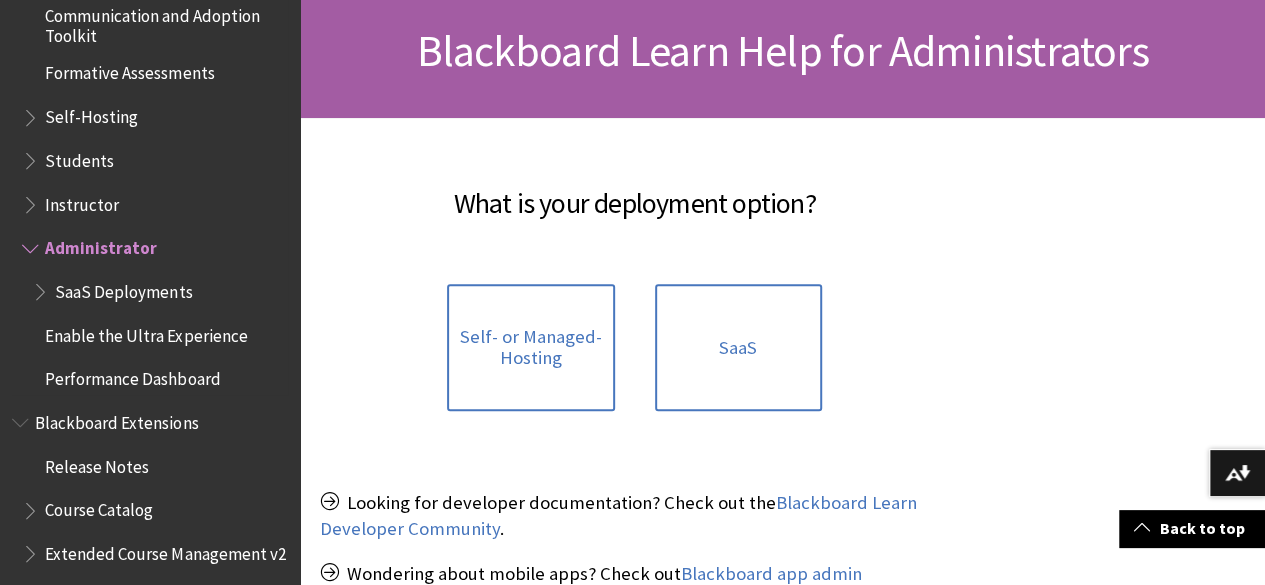 click at bounding box center [42, 286] 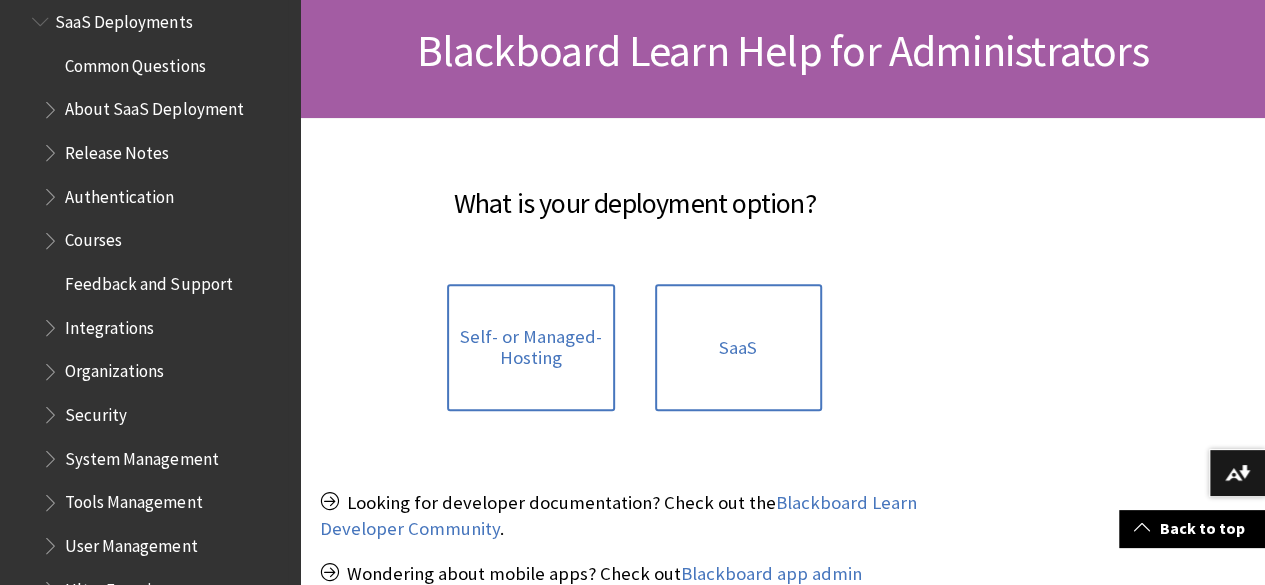 scroll, scrollTop: 2113, scrollLeft: 0, axis: vertical 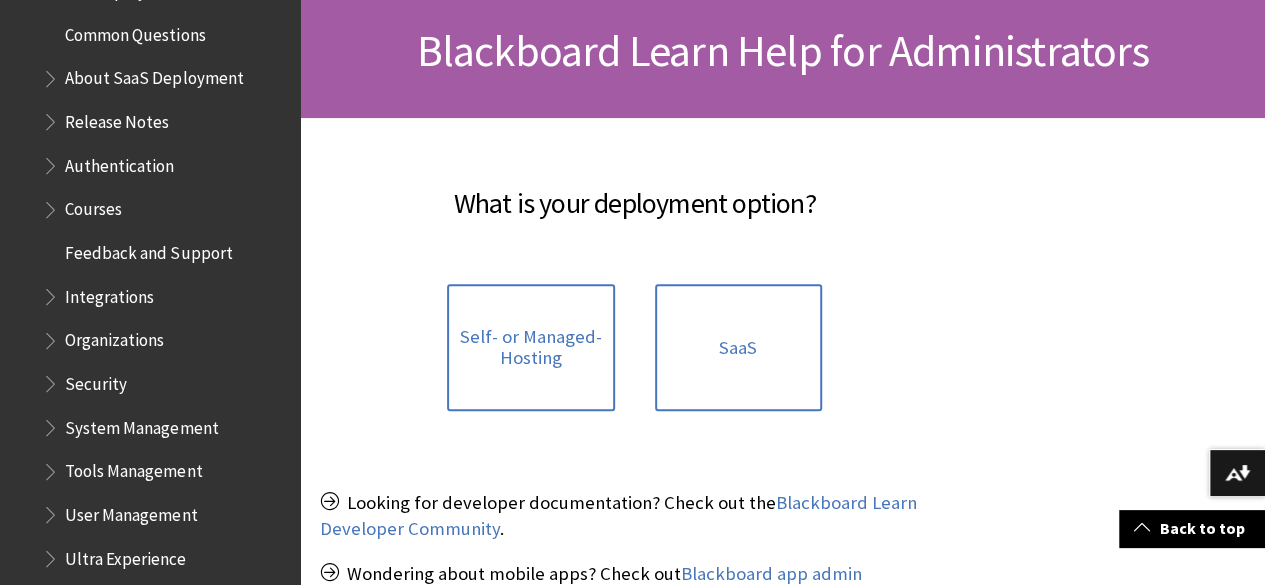 click on "Courses" at bounding box center (93, 206) 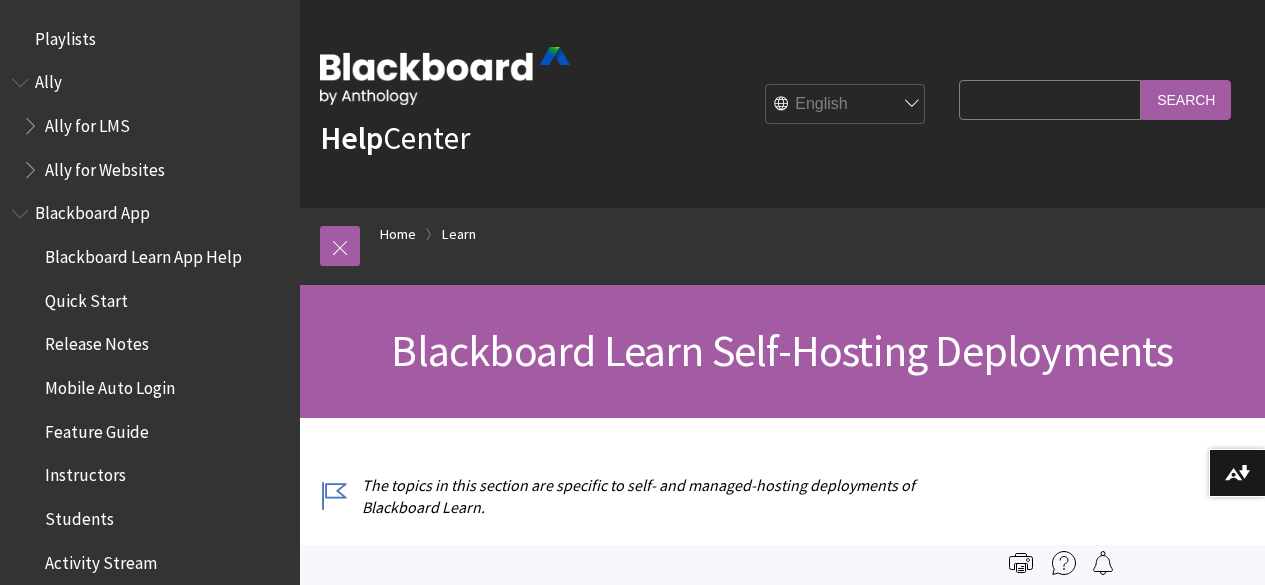 scroll, scrollTop: 100, scrollLeft: 0, axis: vertical 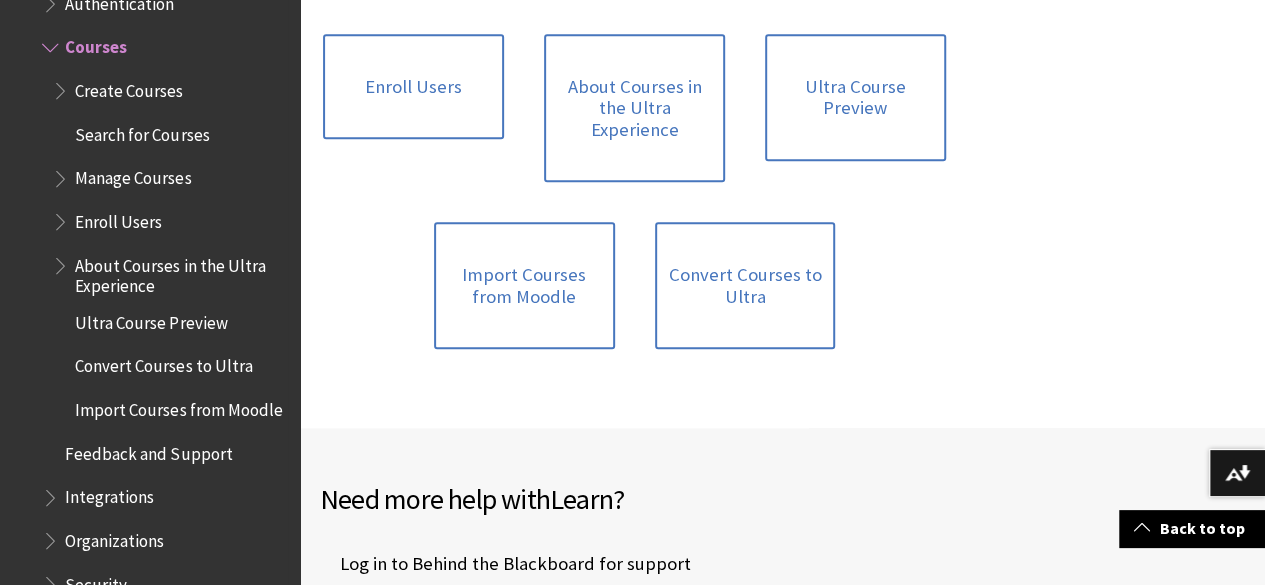 click on "Import Courses from Moodle" at bounding box center [178, 406] 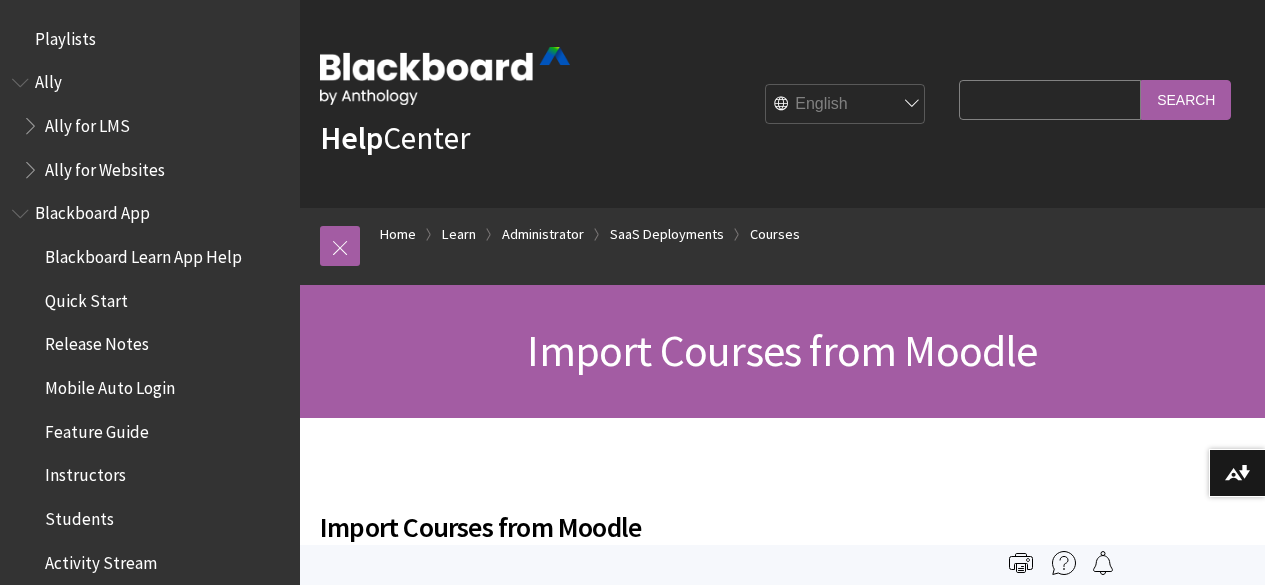 scroll, scrollTop: 0, scrollLeft: 0, axis: both 